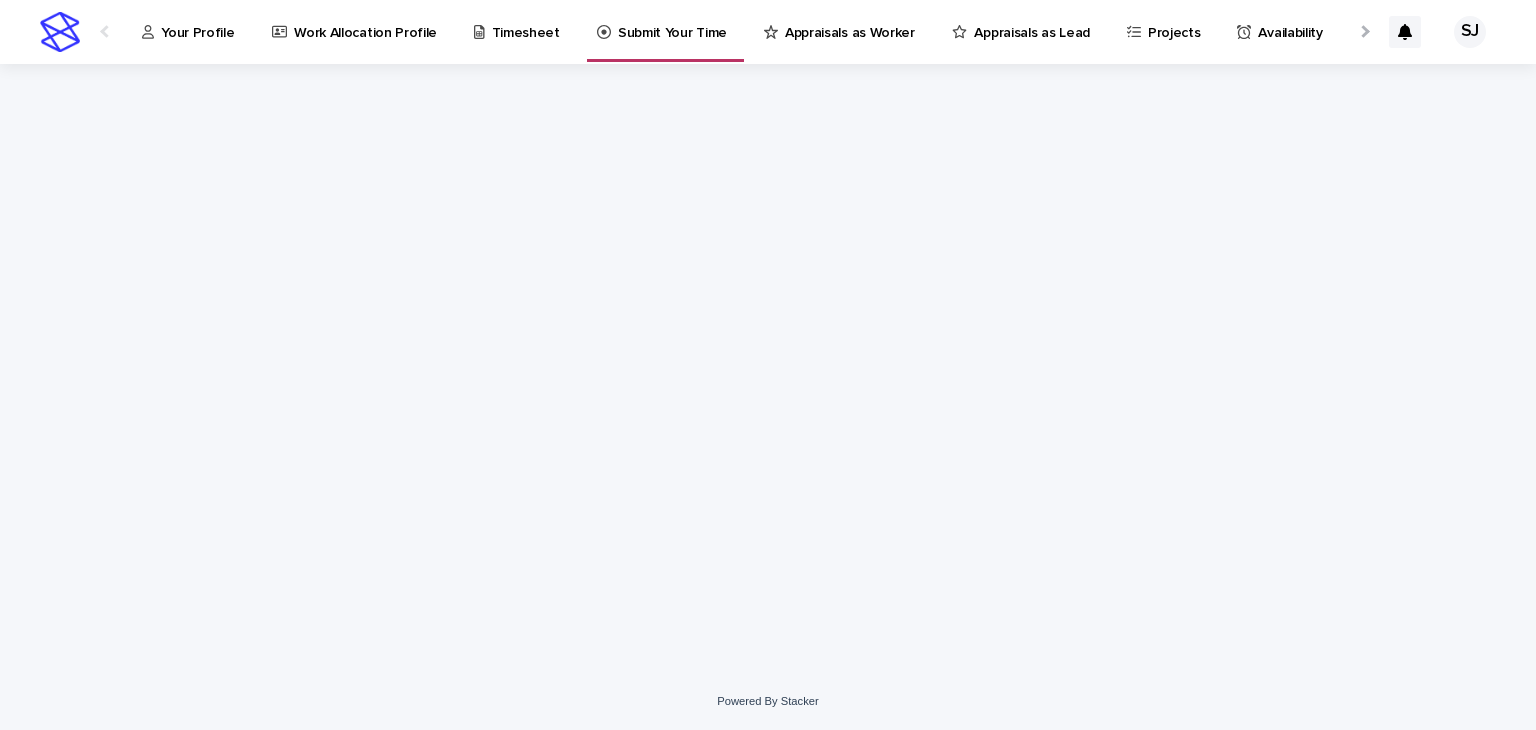 scroll, scrollTop: 0, scrollLeft: 0, axis: both 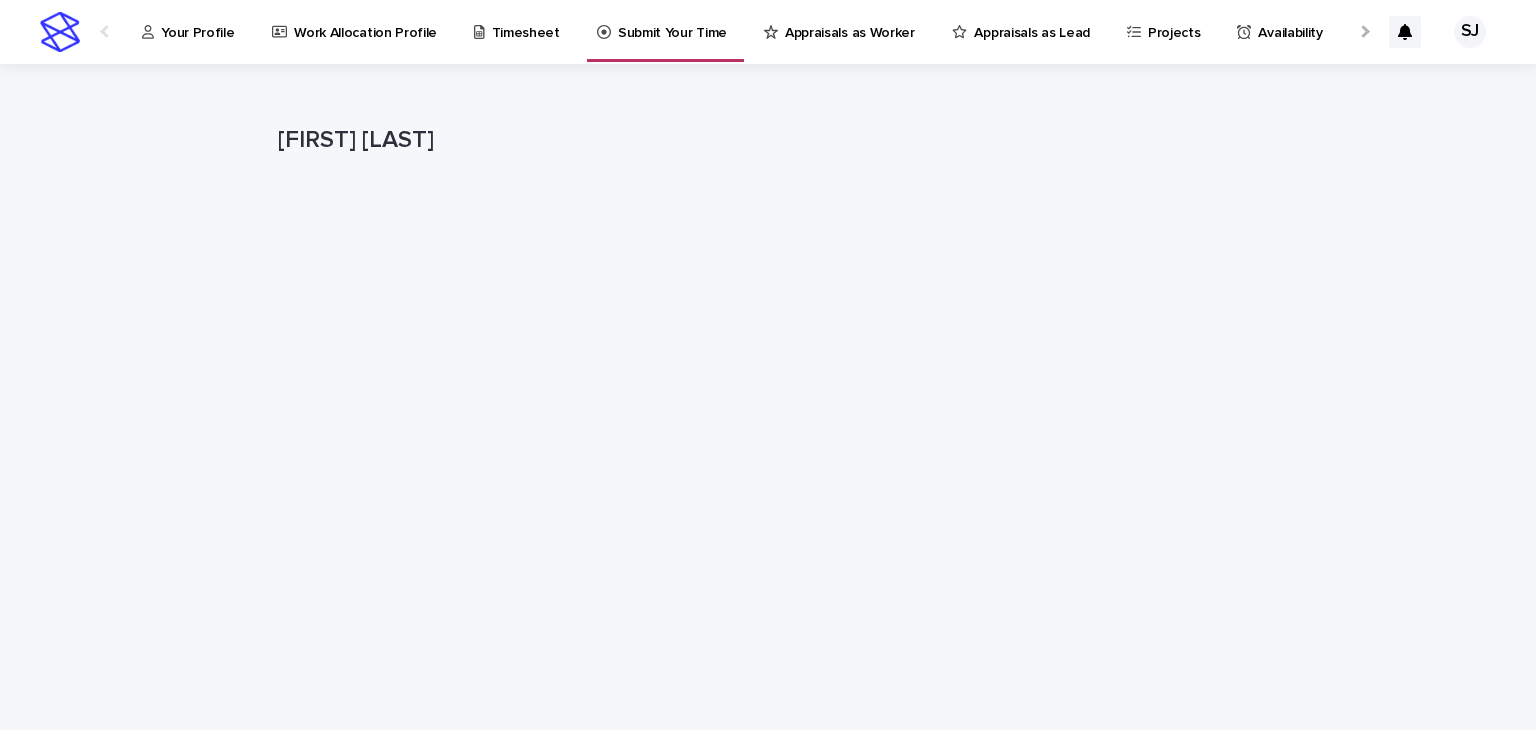 click on "Submit Your Time" at bounding box center (672, 21) 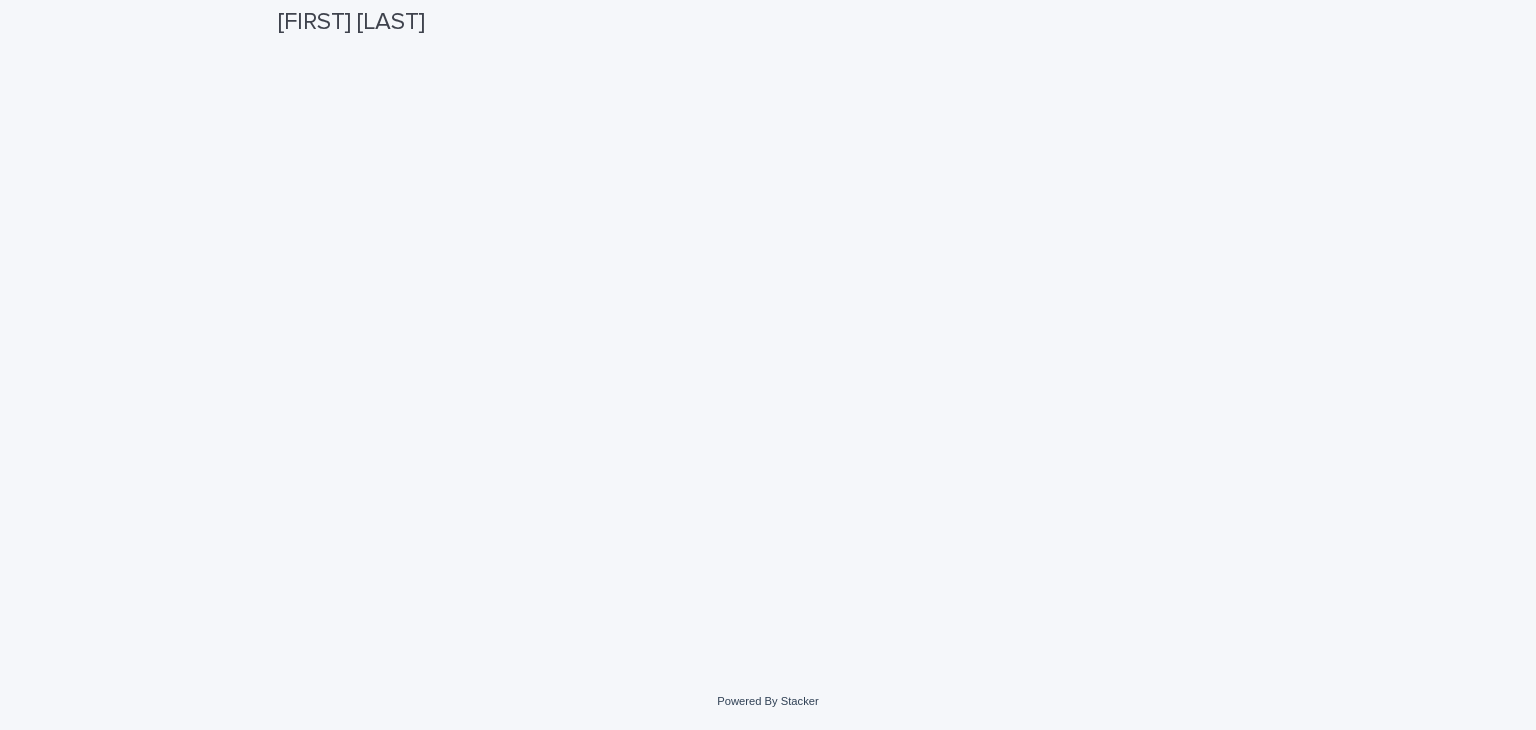 scroll, scrollTop: 0, scrollLeft: 0, axis: both 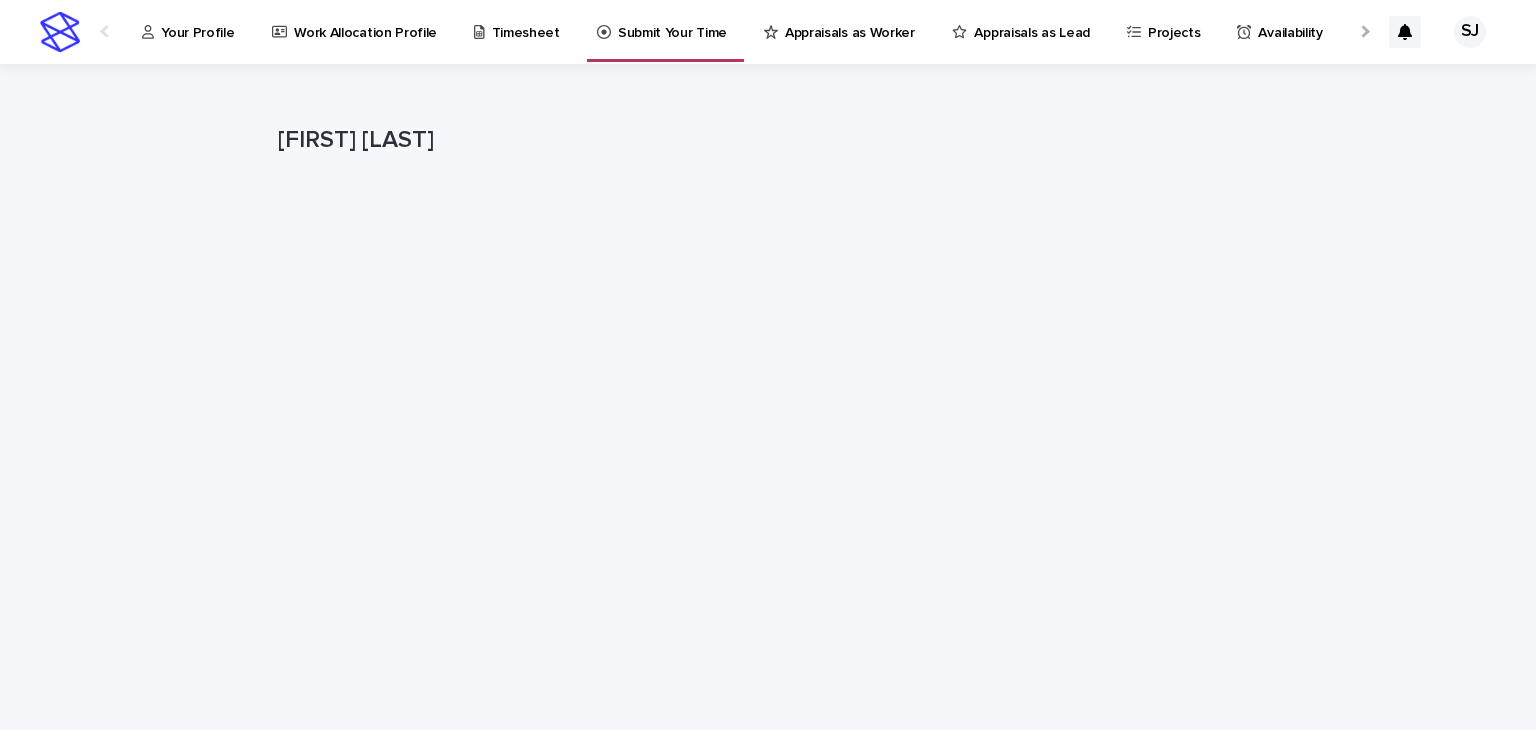 click on "Submit Your Time" at bounding box center [672, 21] 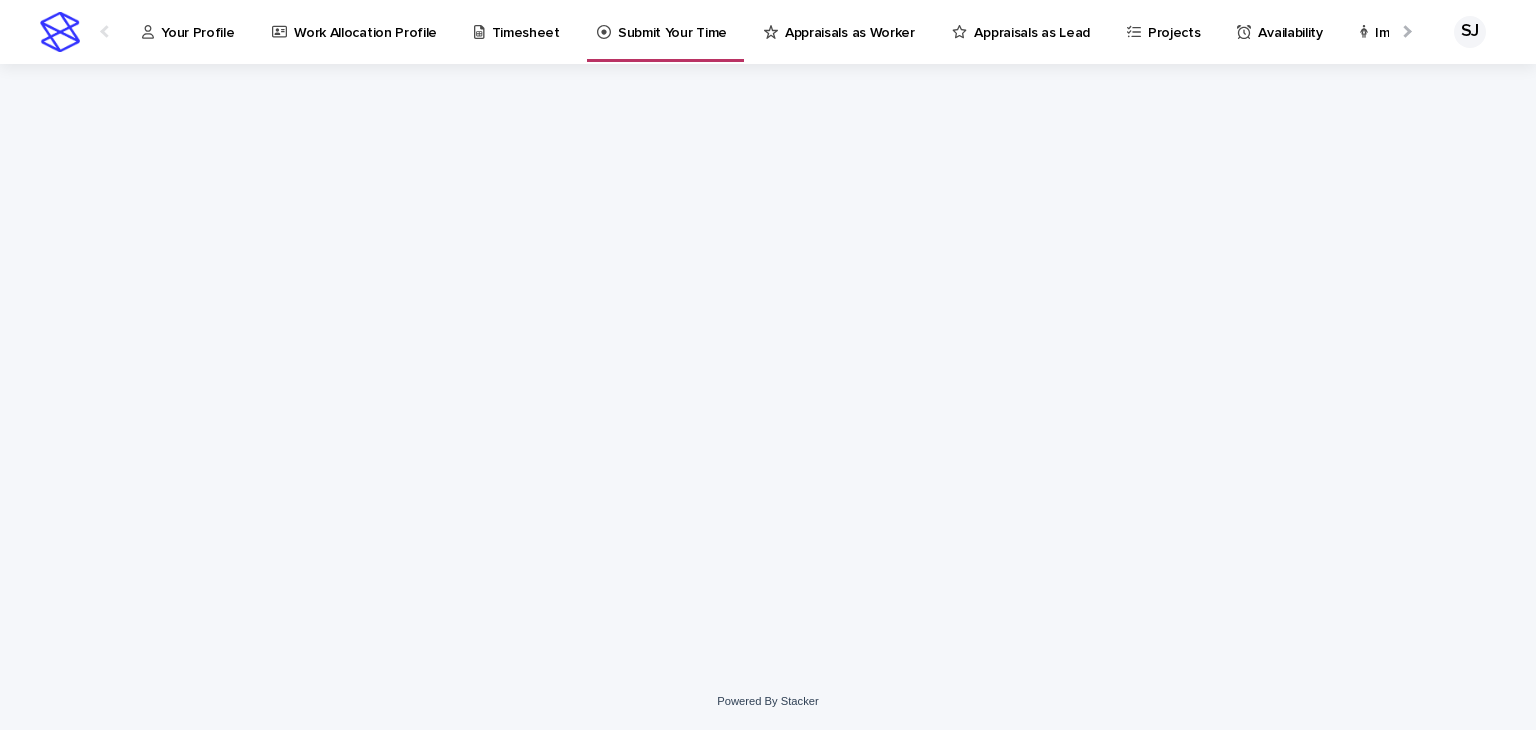 scroll, scrollTop: 0, scrollLeft: 0, axis: both 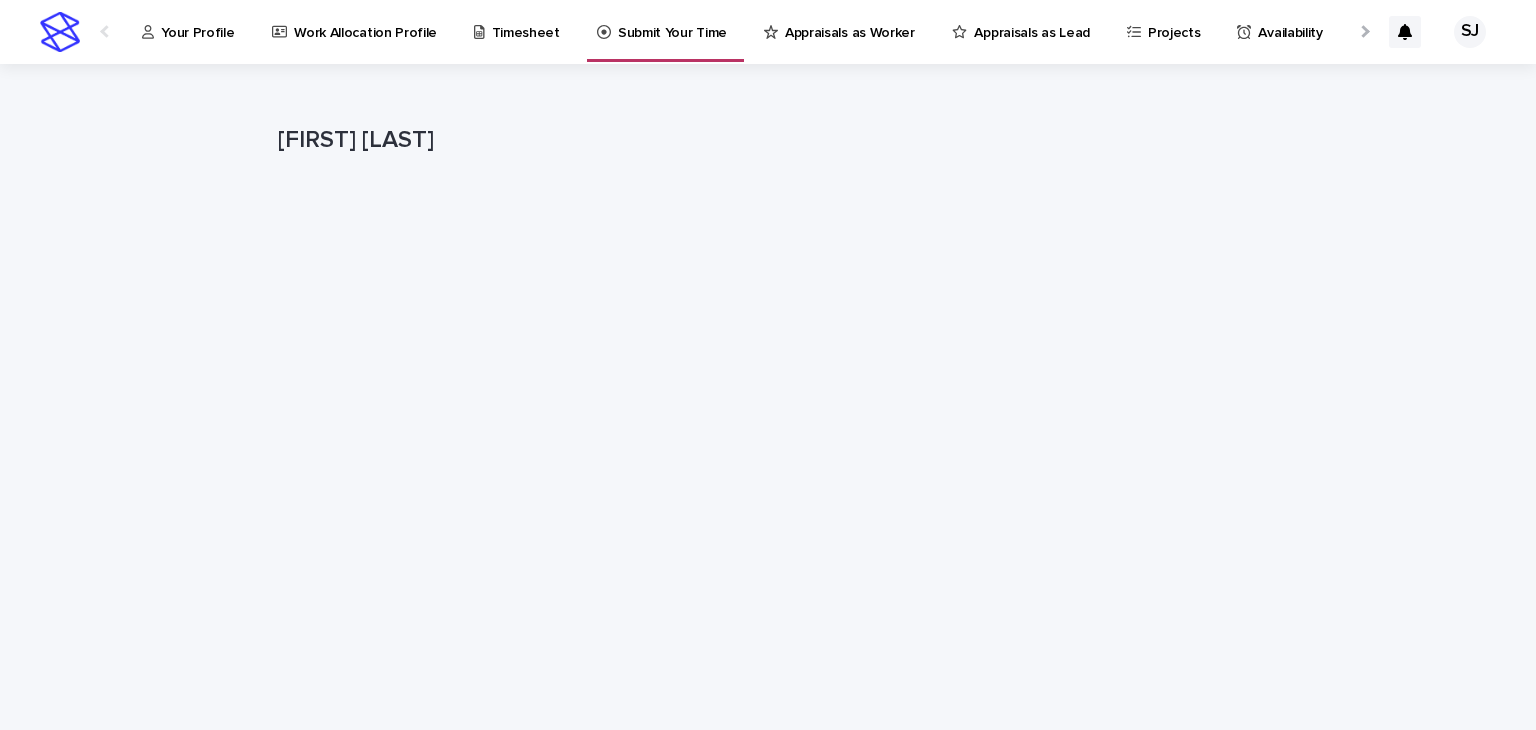 click on "Your Profile" at bounding box center (197, 21) 